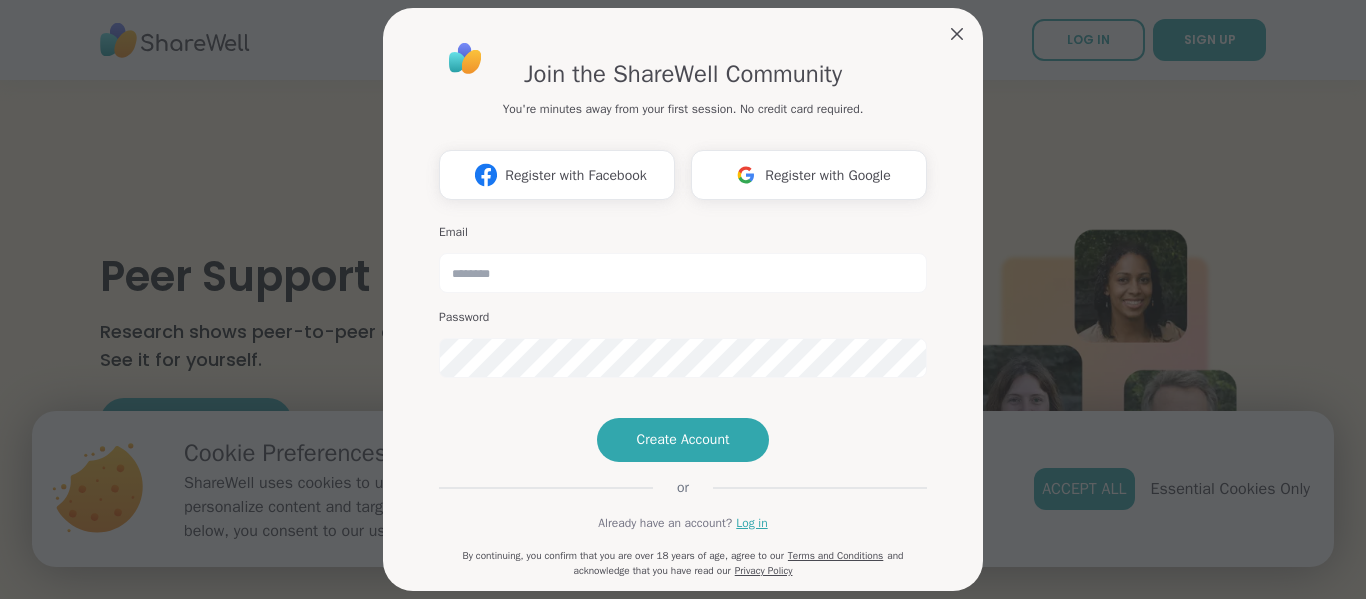 scroll, scrollTop: 0, scrollLeft: 0, axis: both 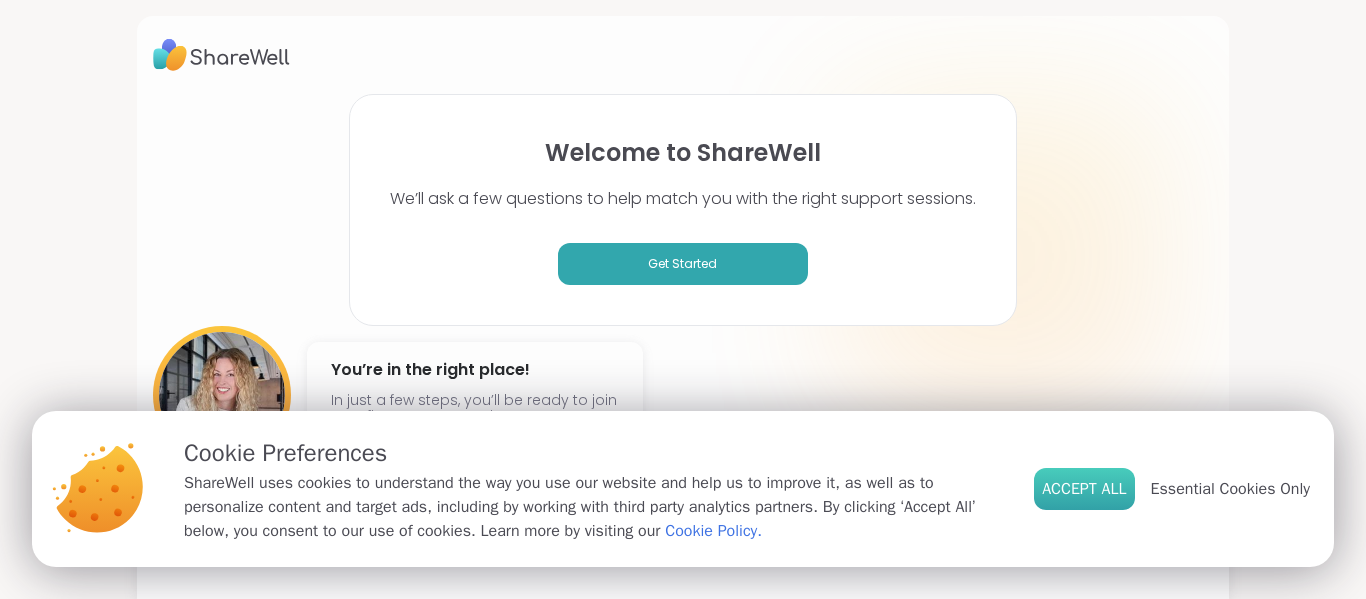 click on "Accept All" at bounding box center [1084, 489] 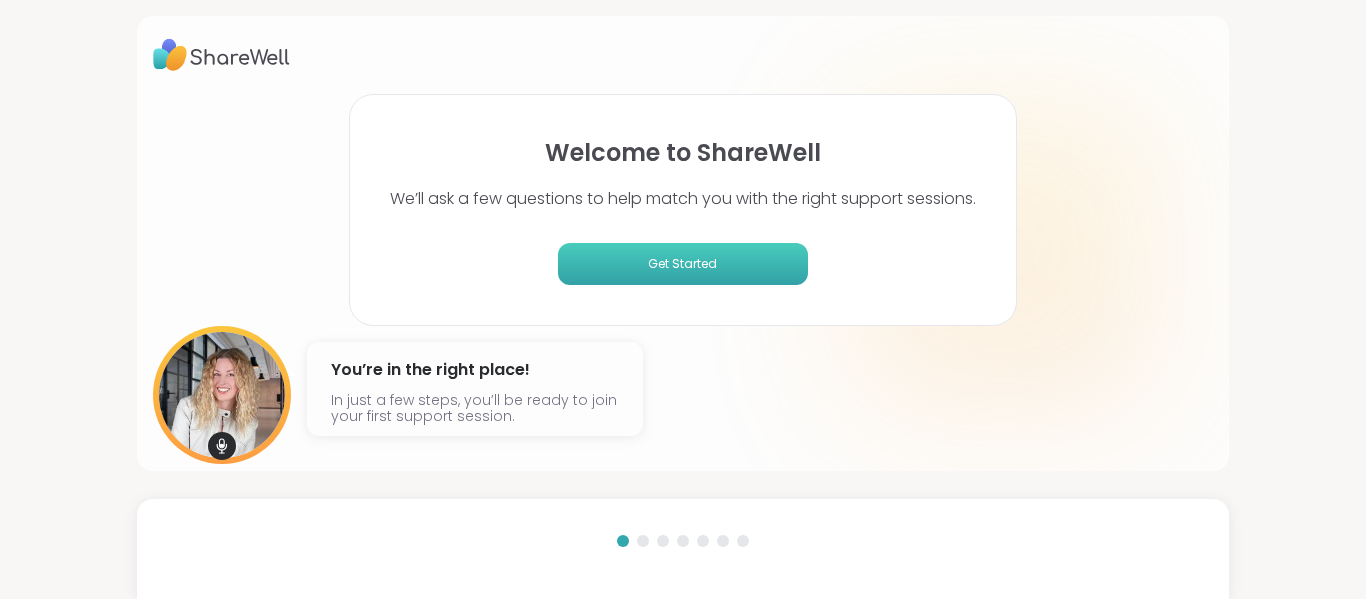 click on "Get Started" at bounding box center (683, 264) 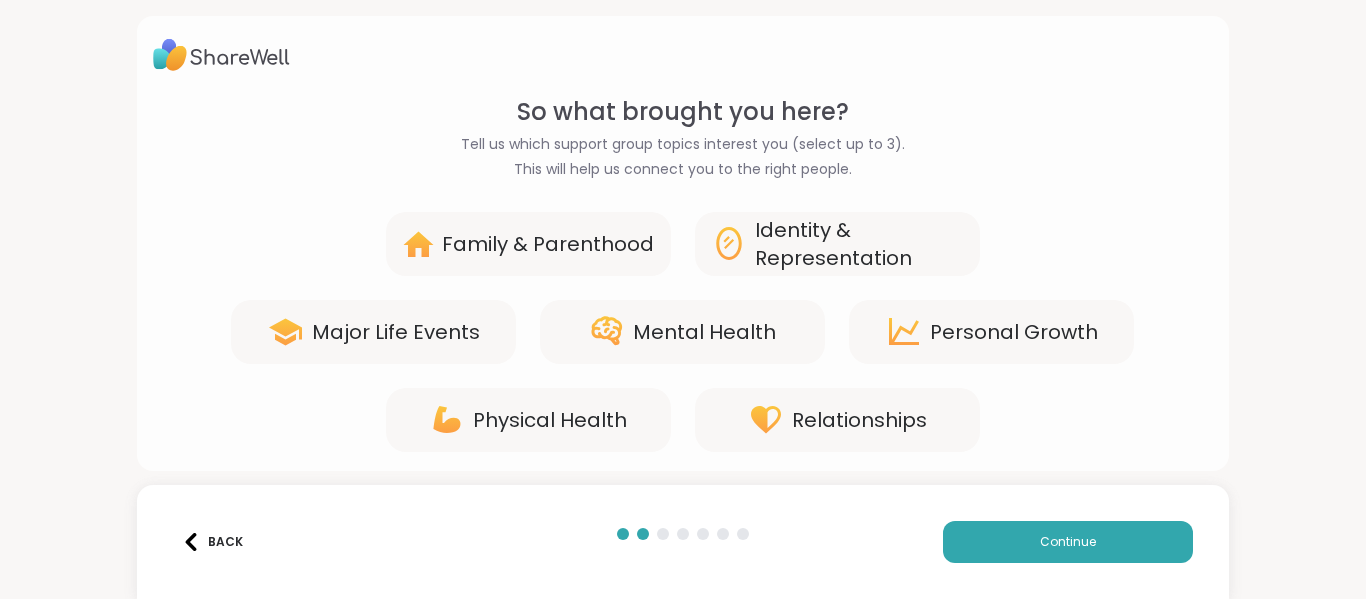 click on "Family & Parenthood" at bounding box center (548, 244) 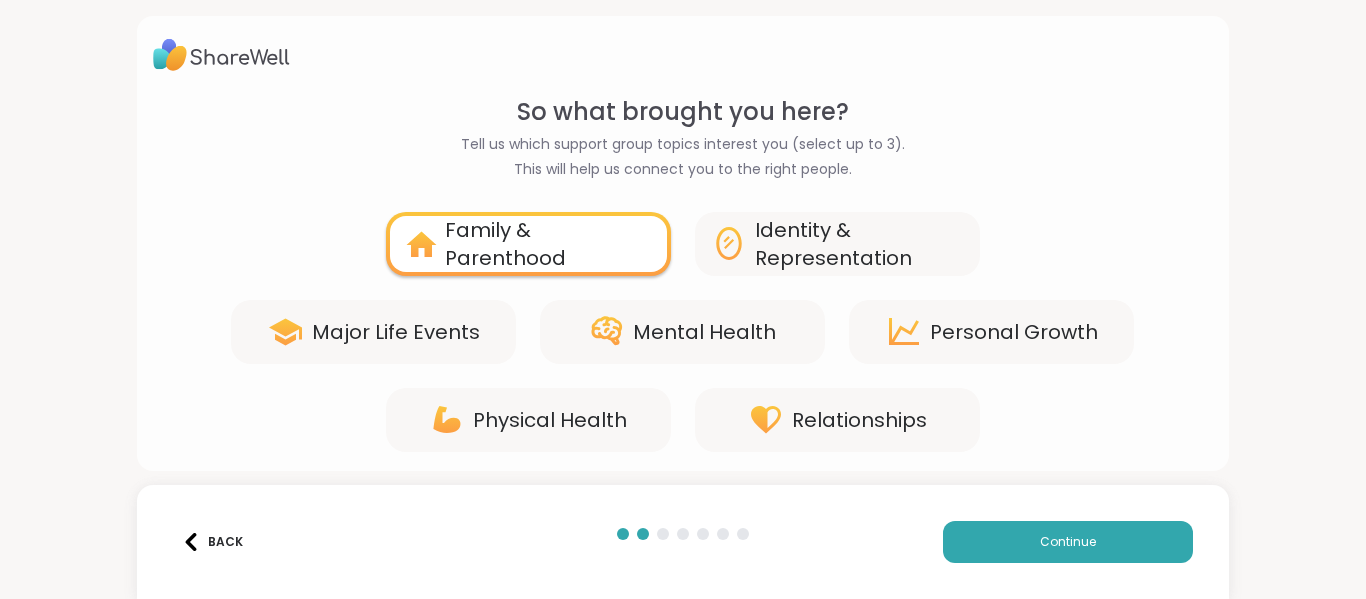 click on "Major Life Events" at bounding box center (373, 332) 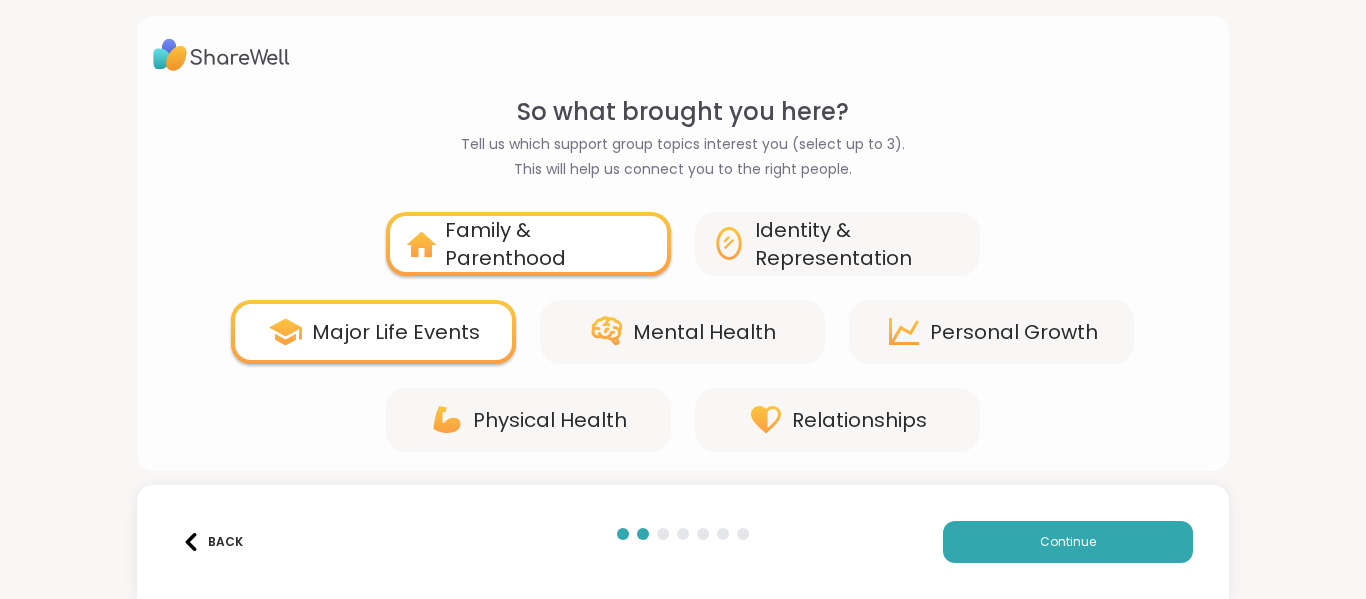 click on "Mental Health" at bounding box center (682, 332) 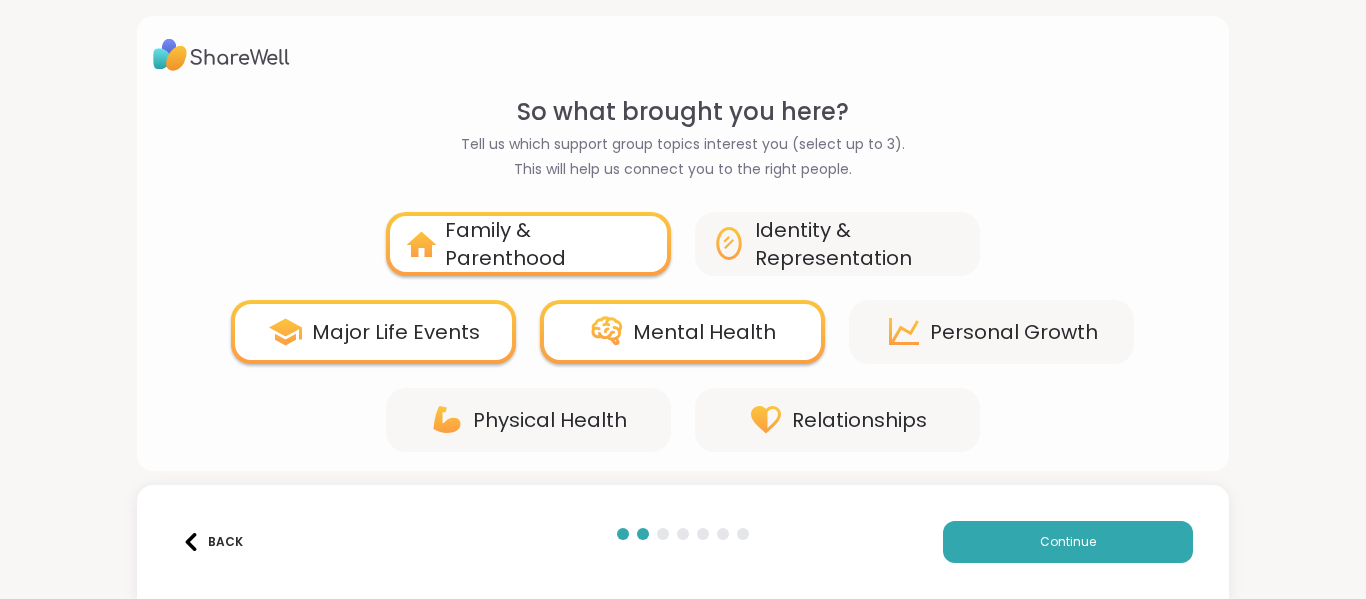 drag, startPoint x: 449, startPoint y: 351, endPoint x: 466, endPoint y: 350, distance: 17.029387 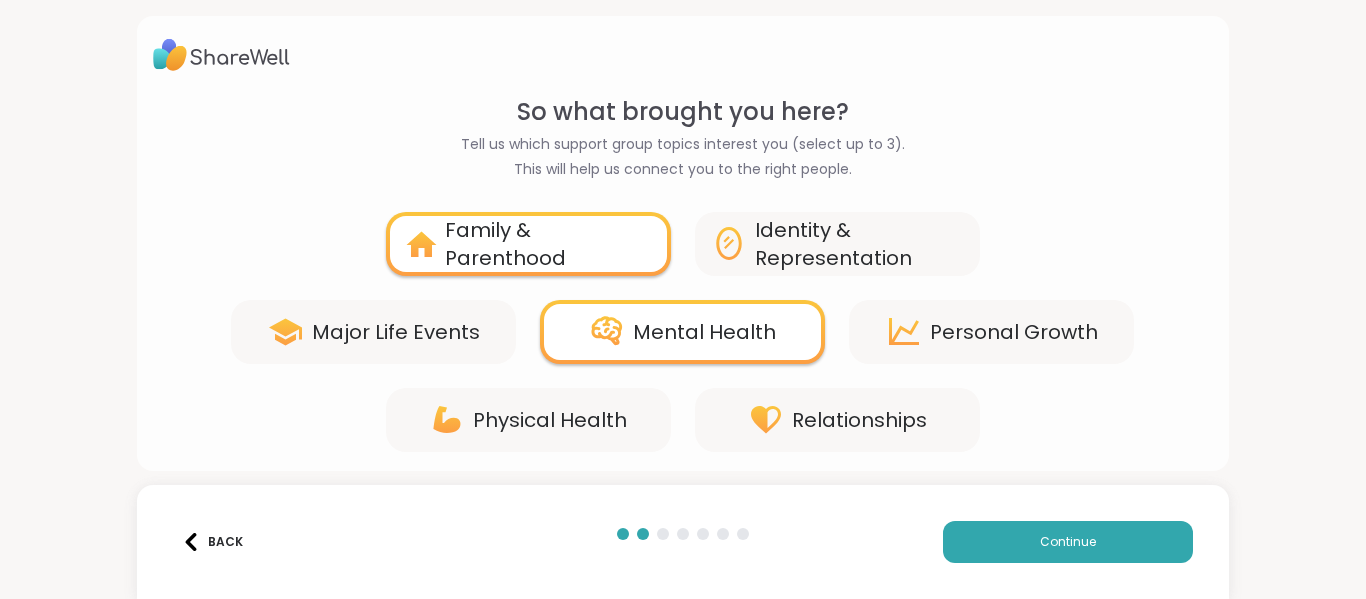 click on "Personal Growth" at bounding box center [1014, 332] 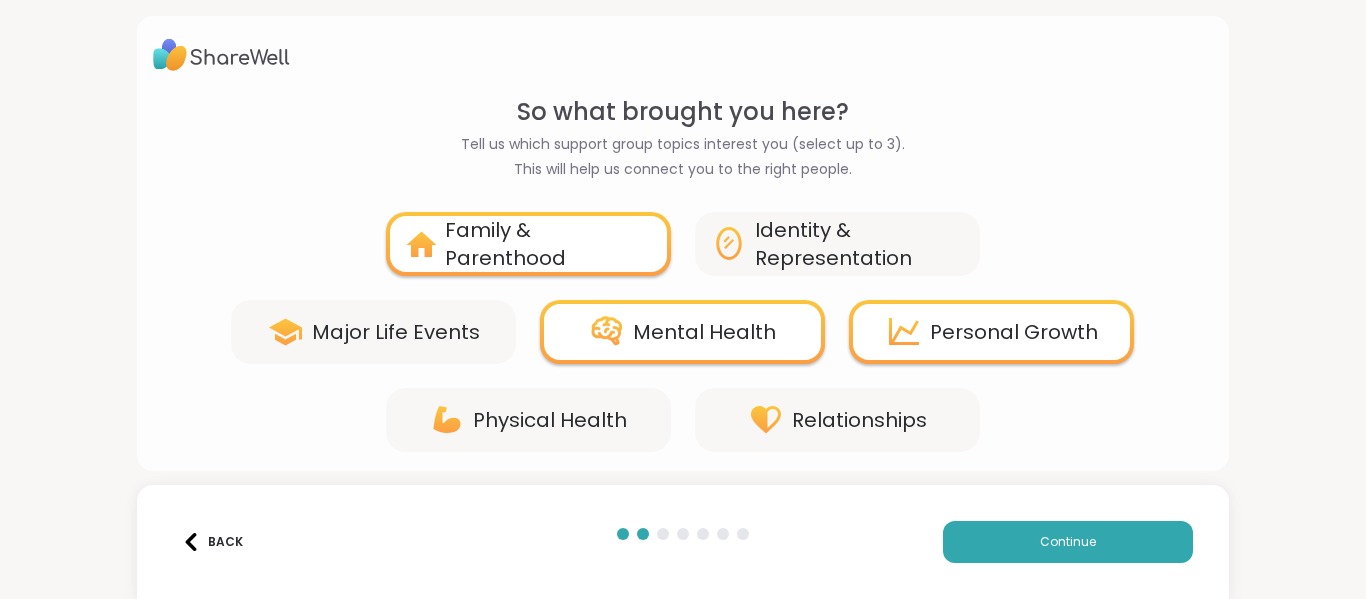 click on "Relationships" at bounding box center [859, 420] 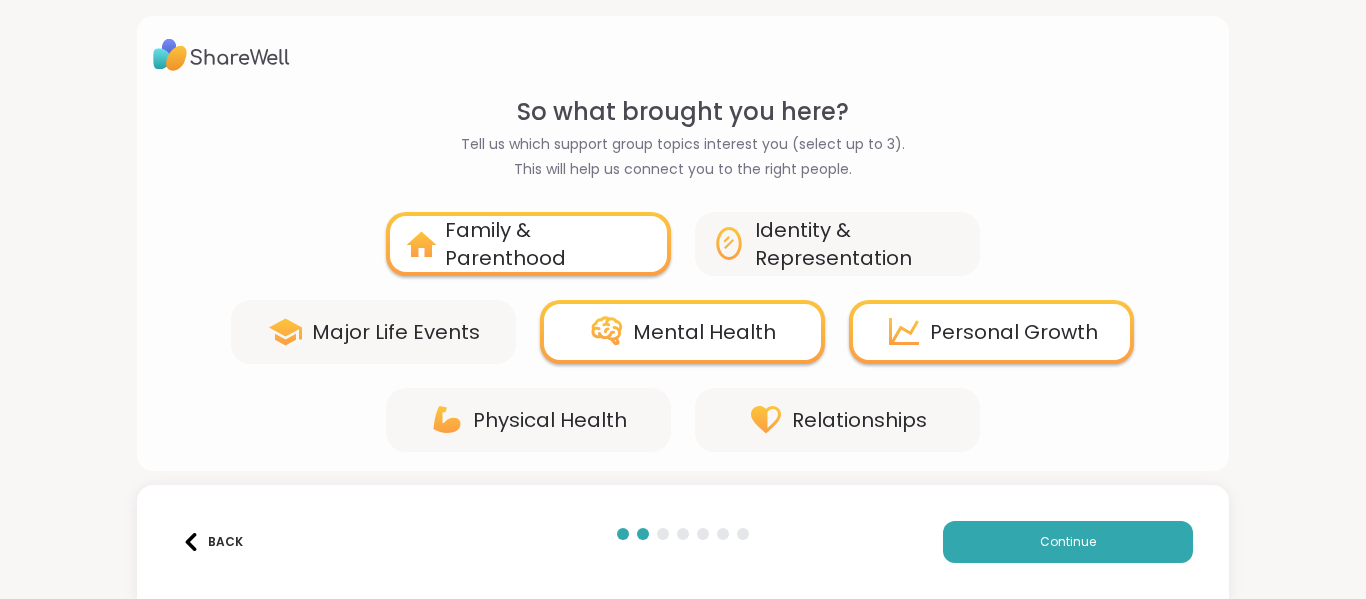 click on "Personal Growth" at bounding box center [1014, 332] 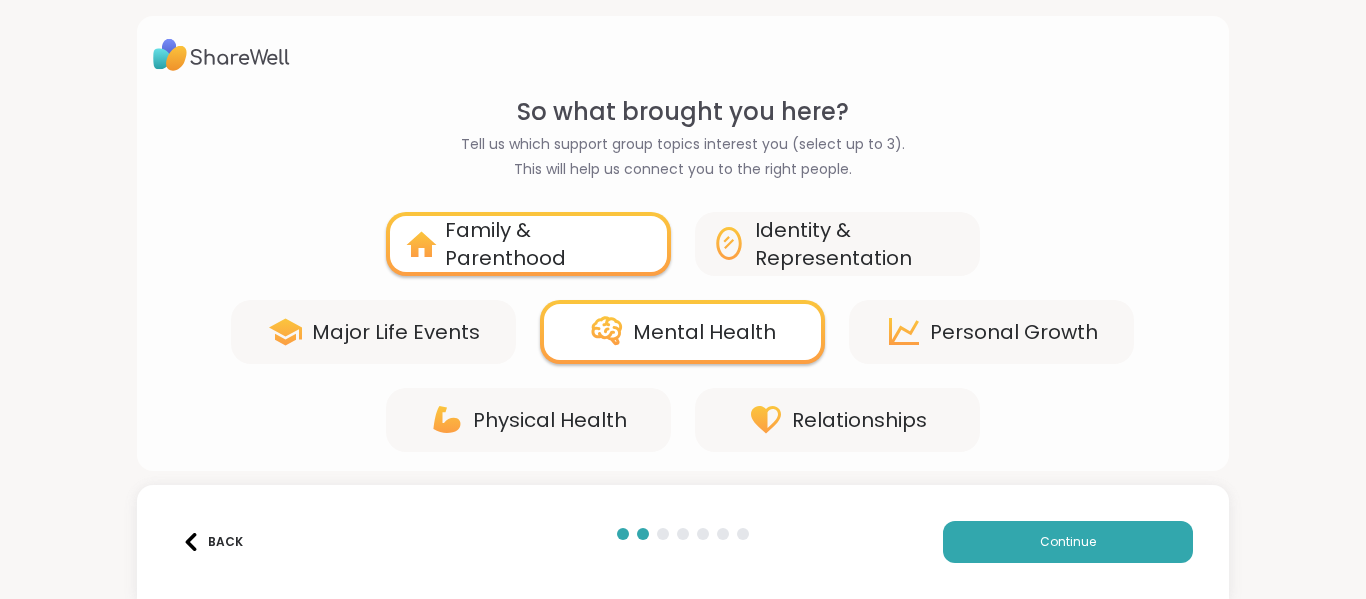 click on "Relationships" at bounding box center [859, 420] 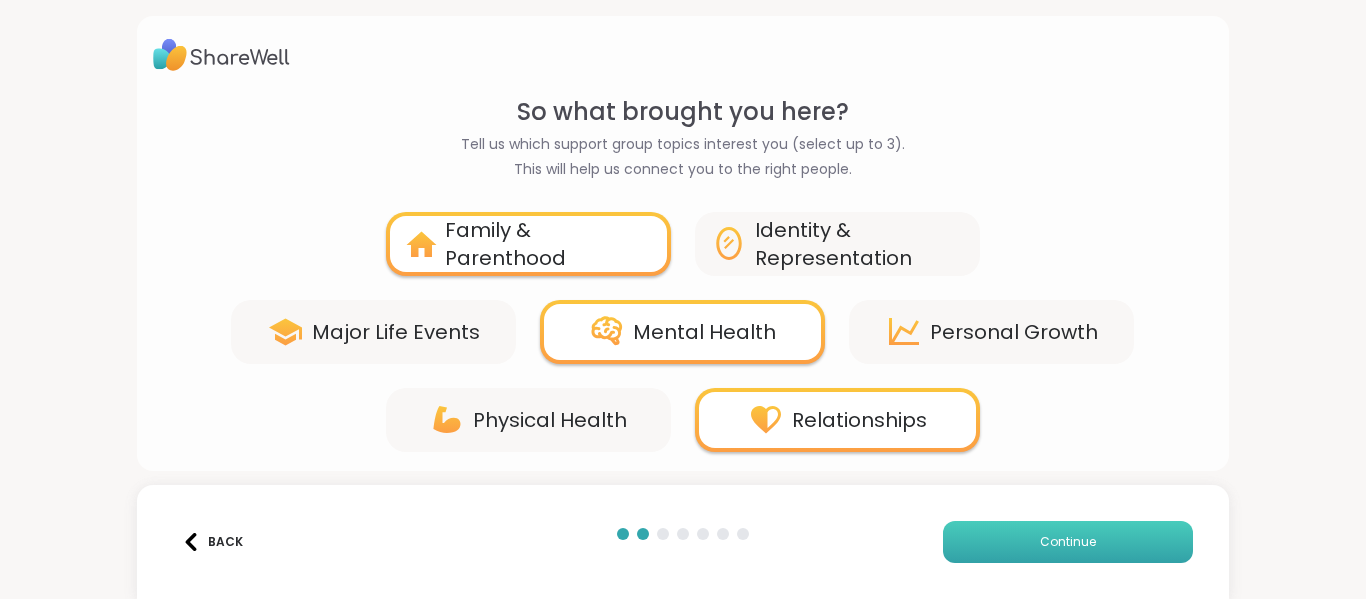 click on "Continue" at bounding box center [1068, 542] 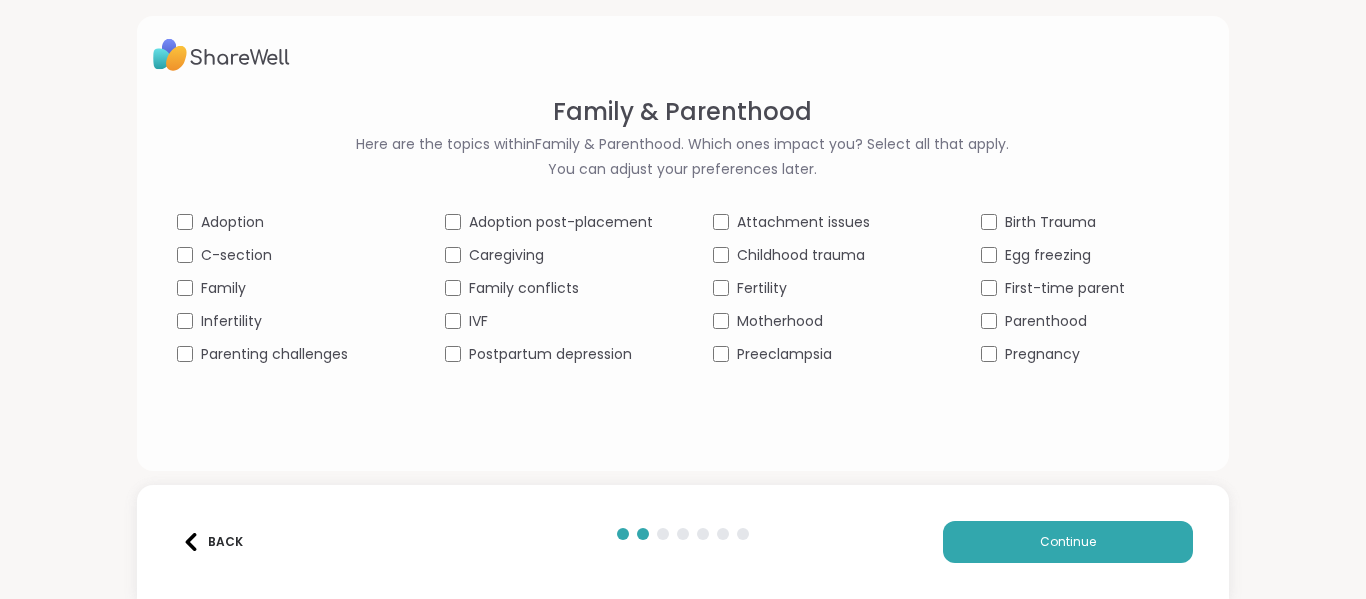 click on "Family" at bounding box center (223, 288) 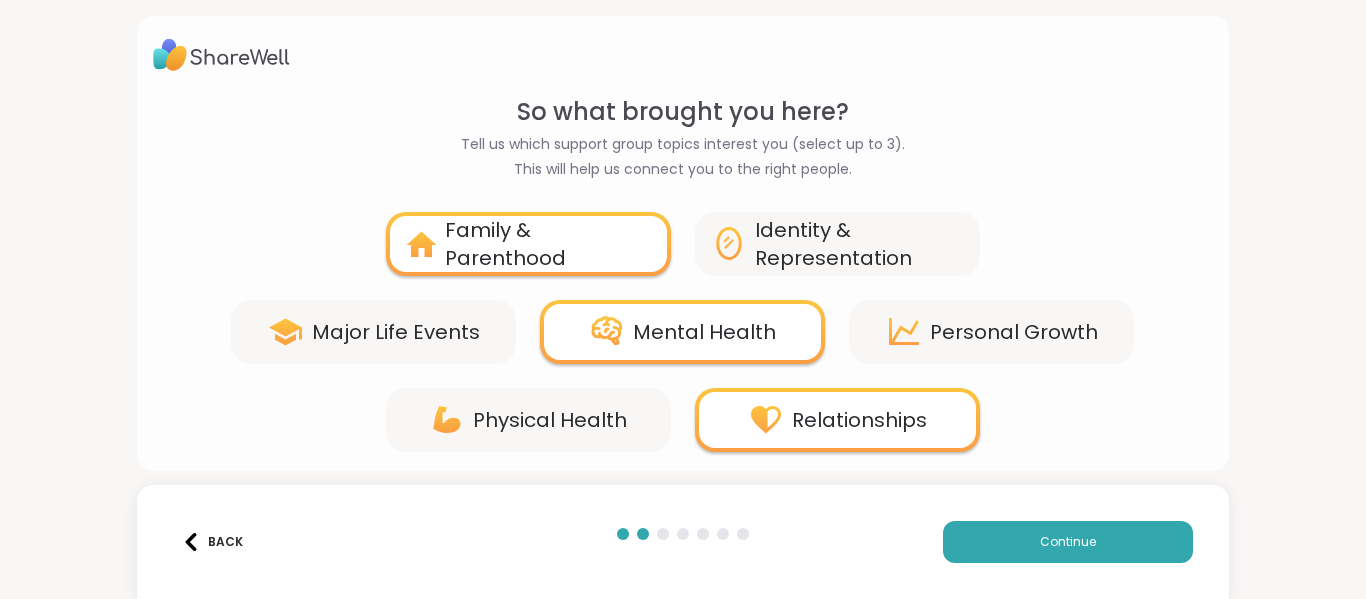 click on "Family & Parenthood" at bounding box center [548, 244] 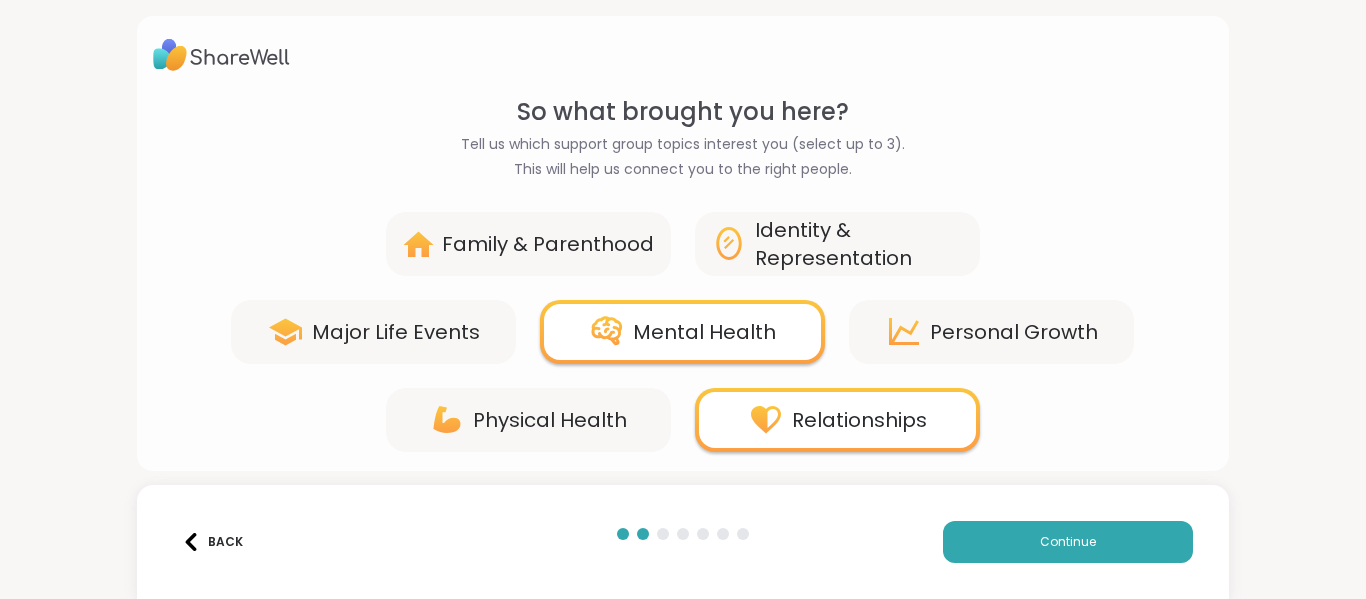 click 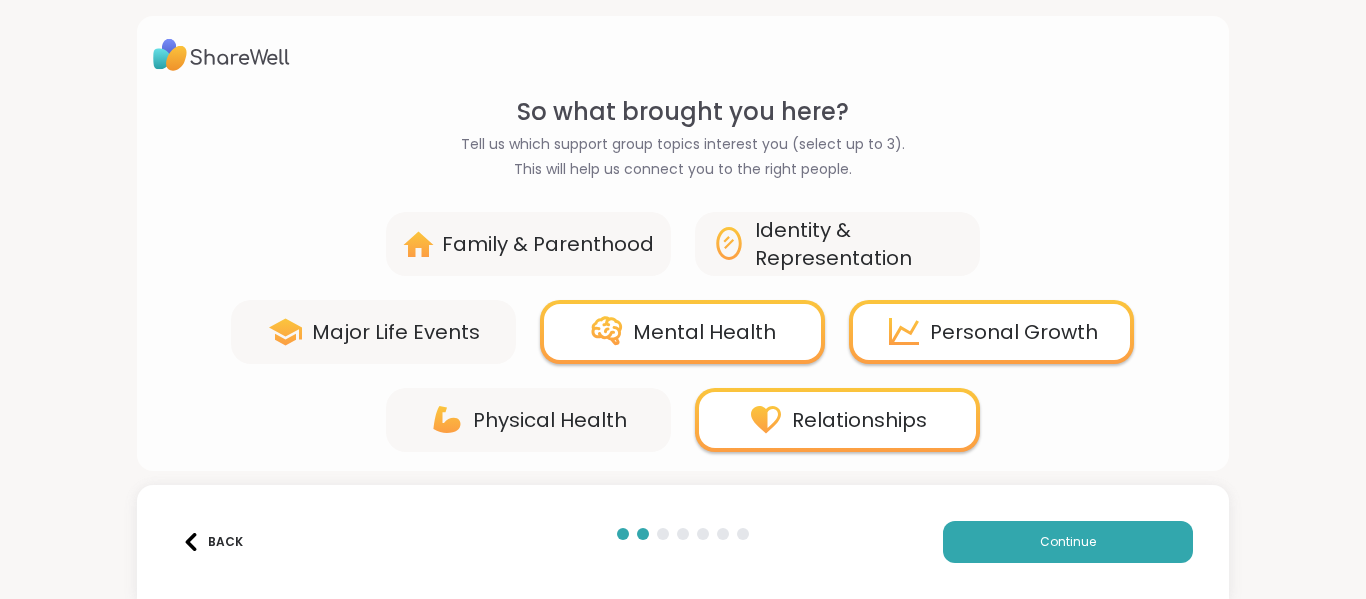 click on "Back Continue" at bounding box center [683, 542] 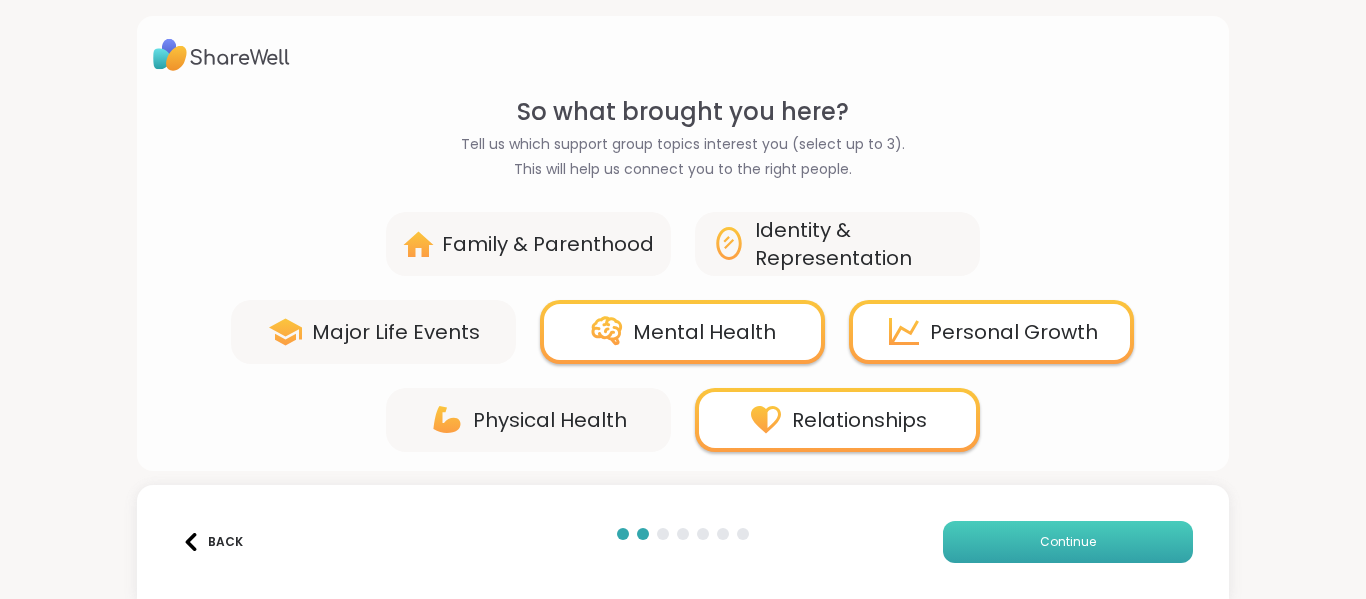 click on "Continue" at bounding box center (1068, 542) 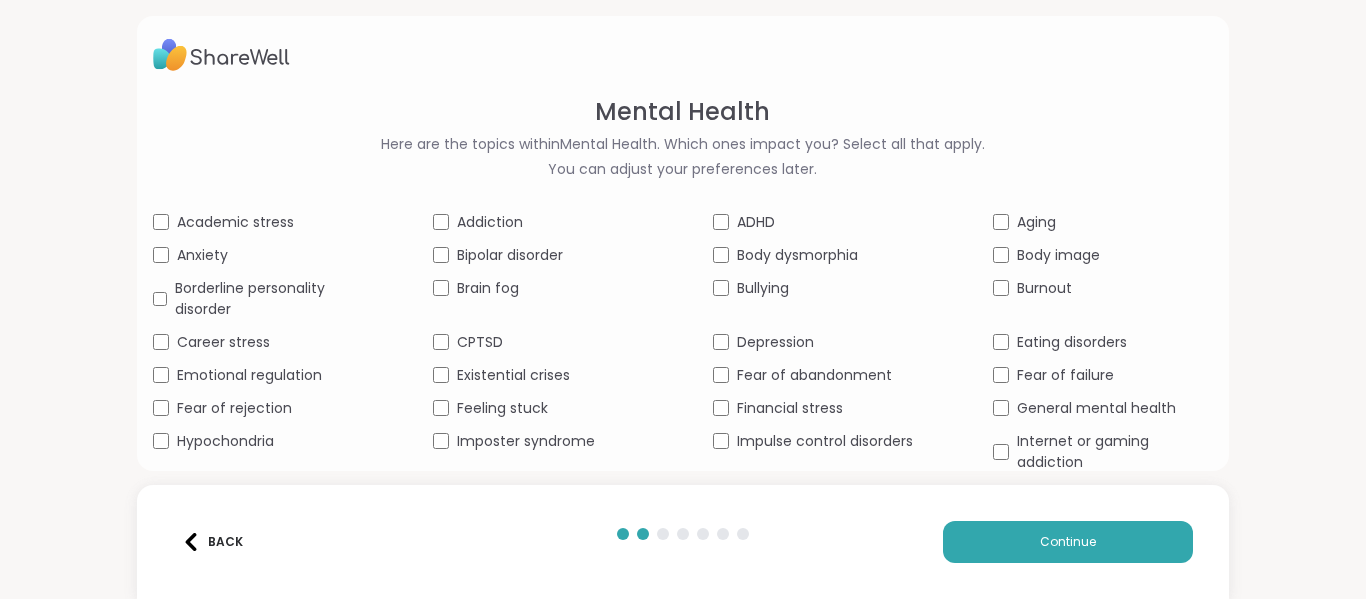 click on "Academic stress" at bounding box center [235, 222] 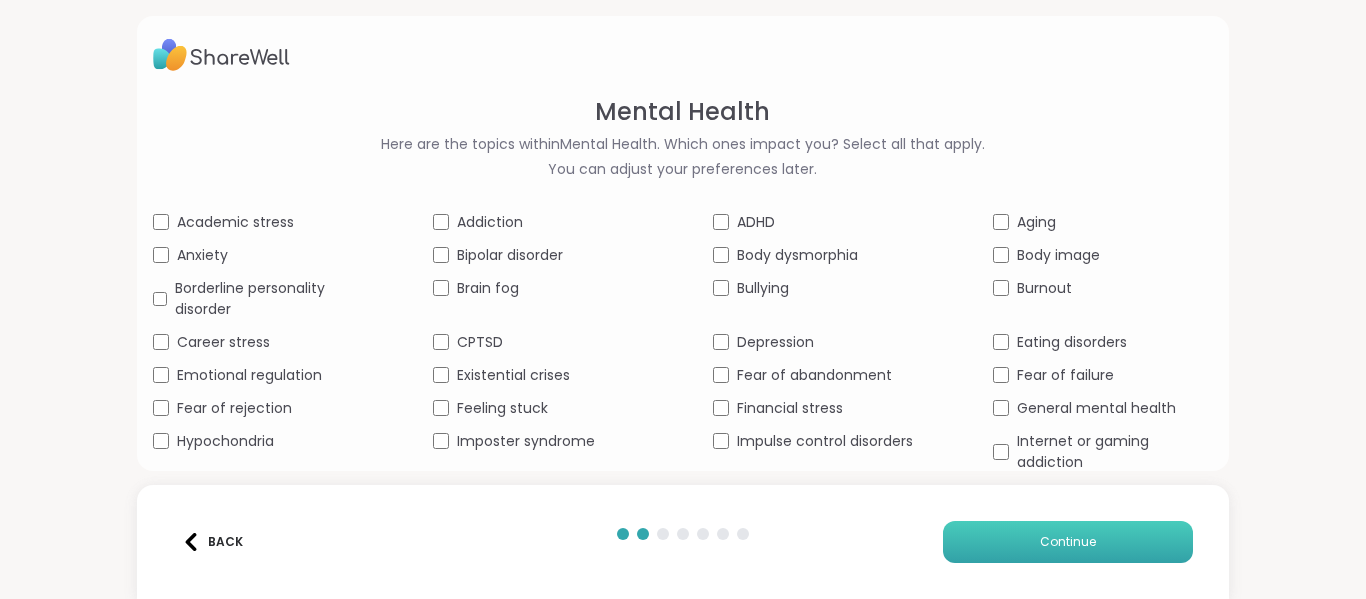 click on "Continue" at bounding box center [1068, 542] 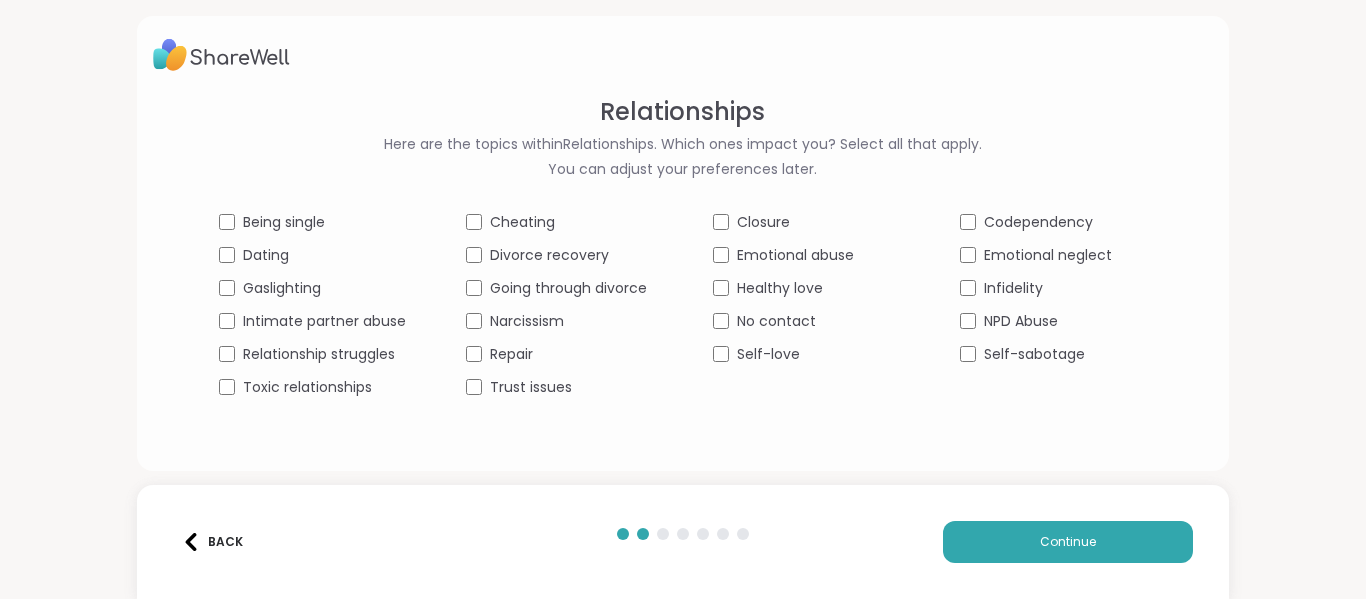 click on "Dating" at bounding box center [266, 255] 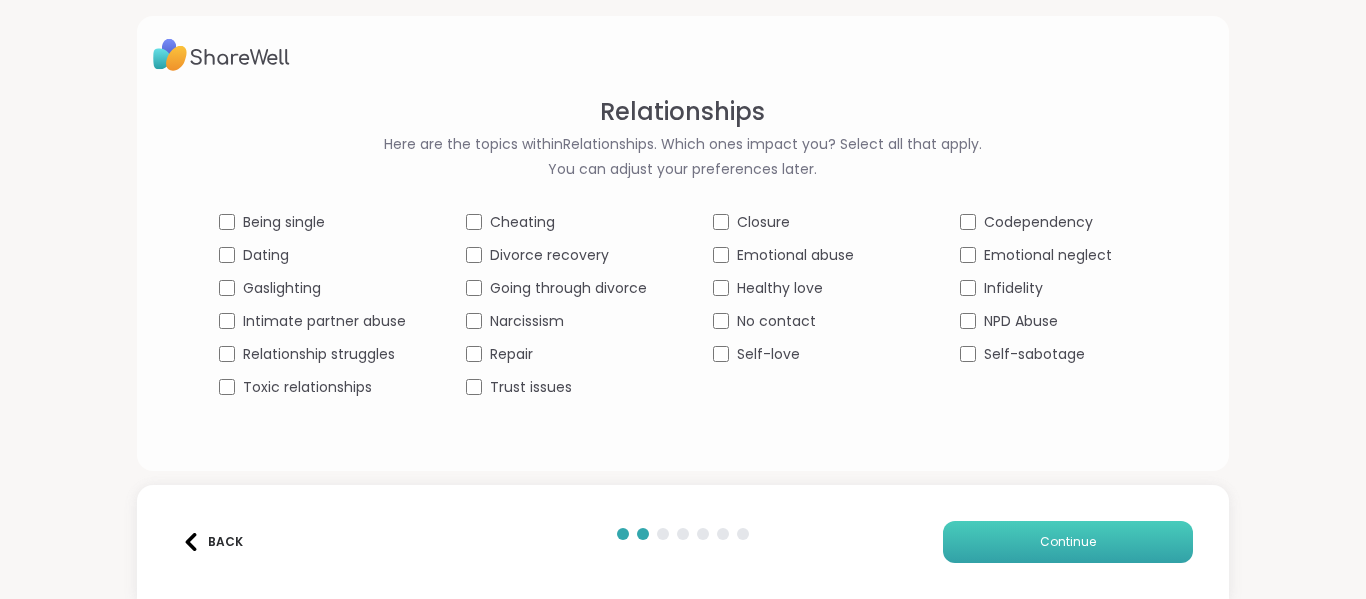 click on "Continue" at bounding box center [1068, 542] 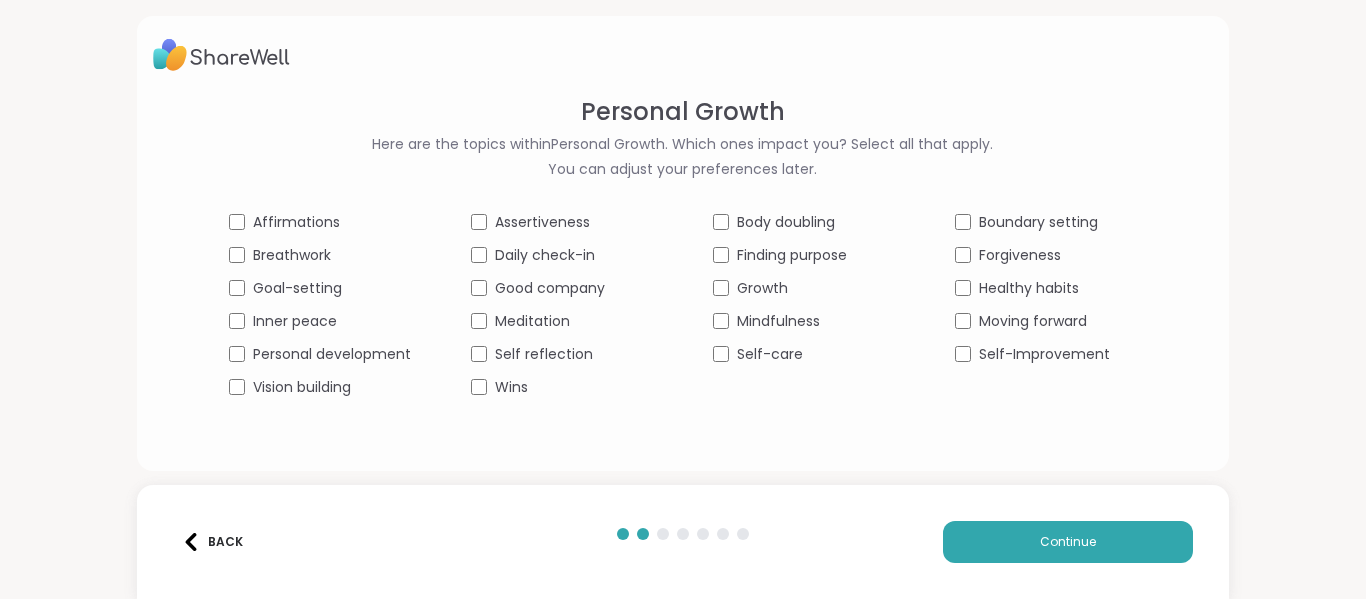 click on "Affirmations" at bounding box center (296, 222) 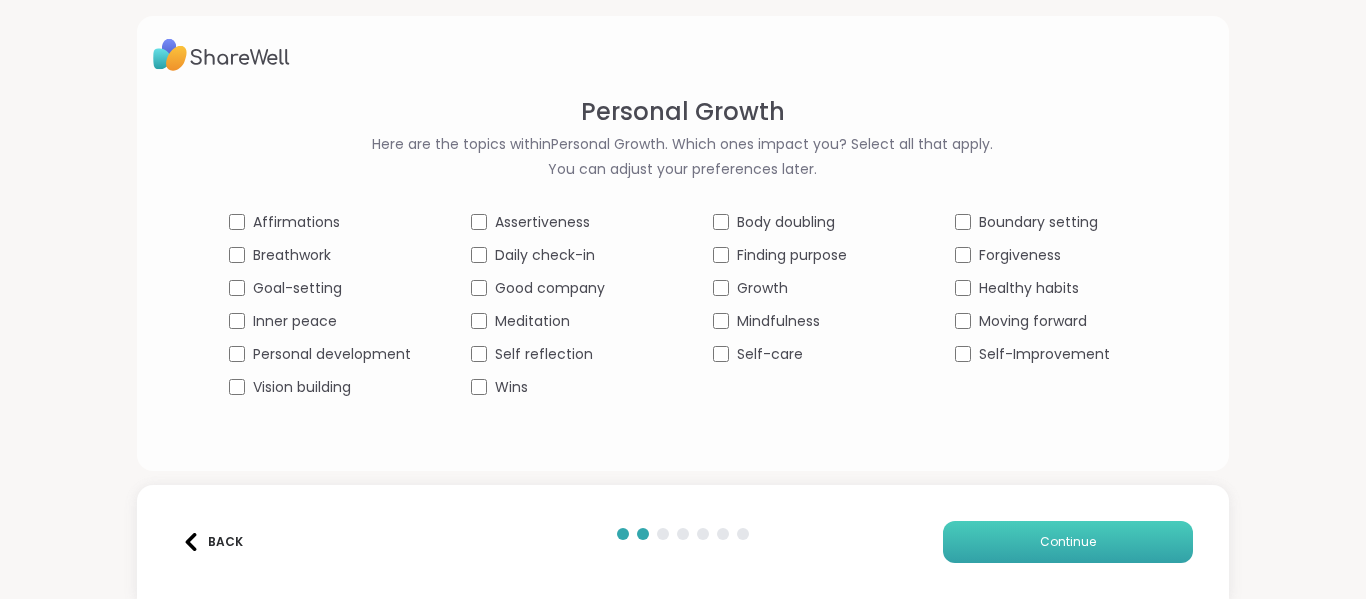 click on "Continue" at bounding box center [1068, 542] 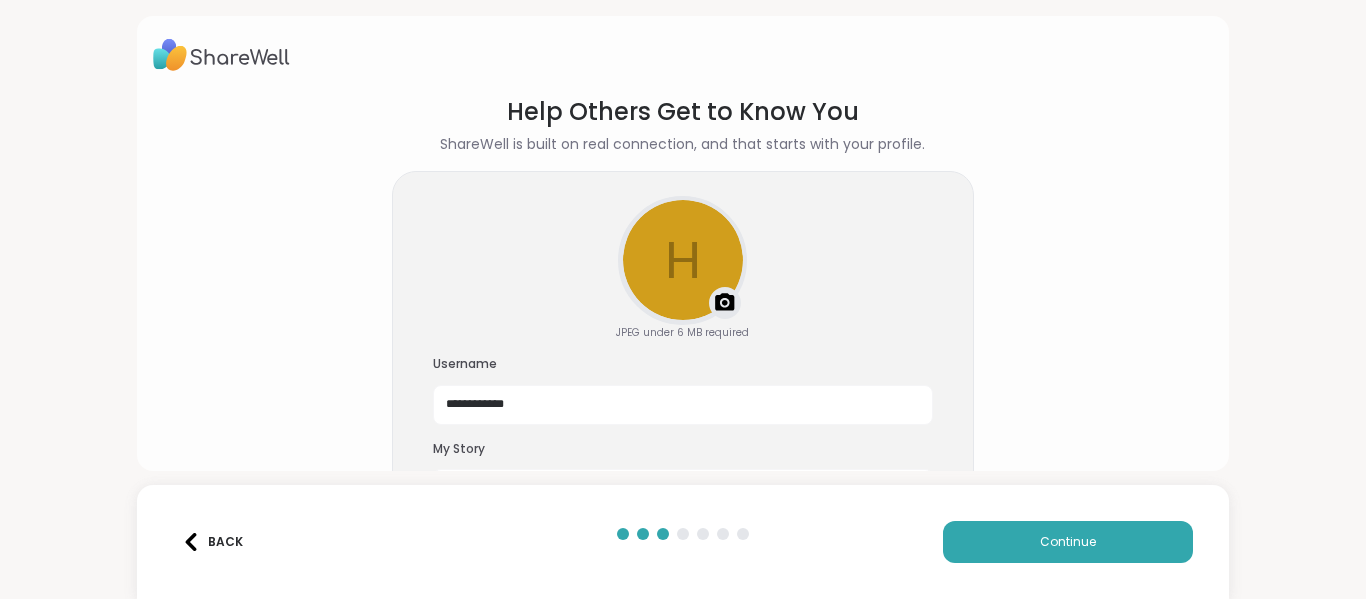 drag, startPoint x: 1365, startPoint y: 259, endPoint x: 1364, endPoint y: 308, distance: 49.010204 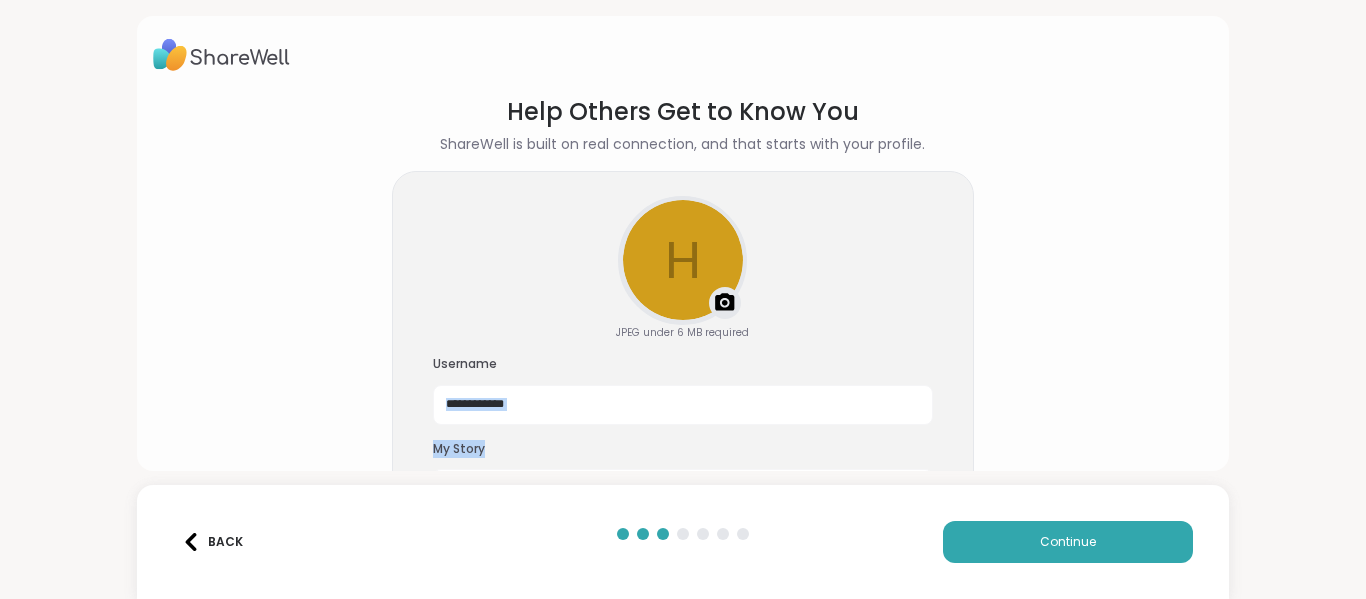 drag, startPoint x: 878, startPoint y: 440, endPoint x: 902, endPoint y: 386, distance: 59.093147 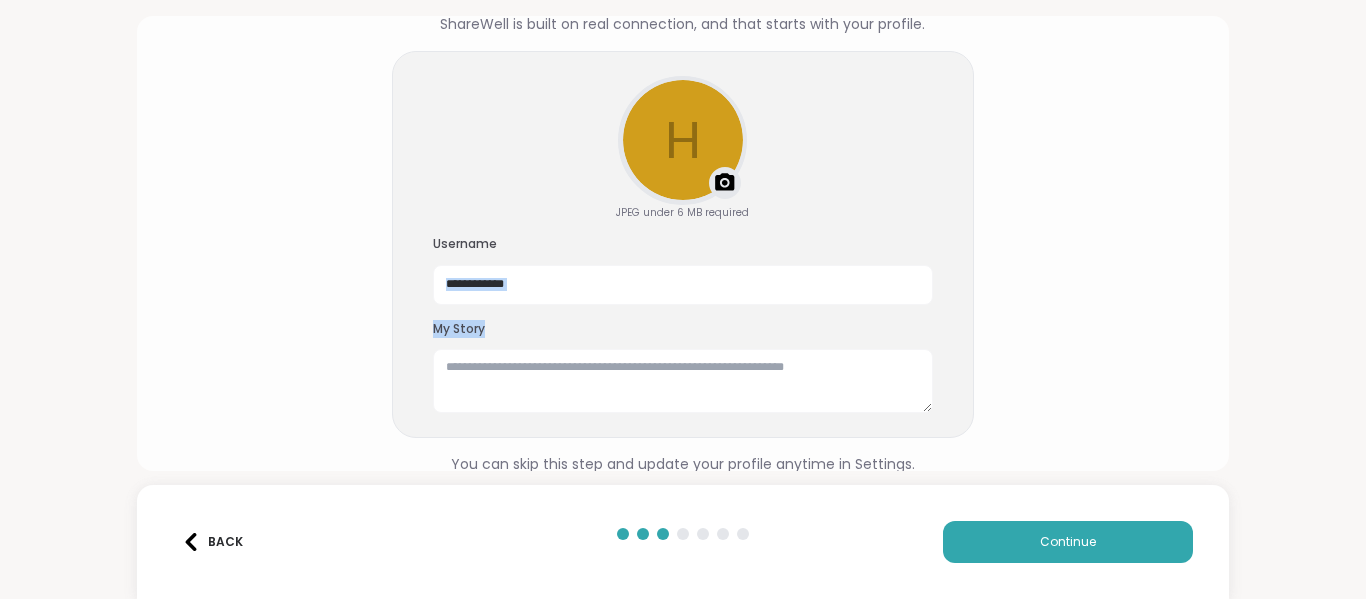 scroll, scrollTop: 124, scrollLeft: 0, axis: vertical 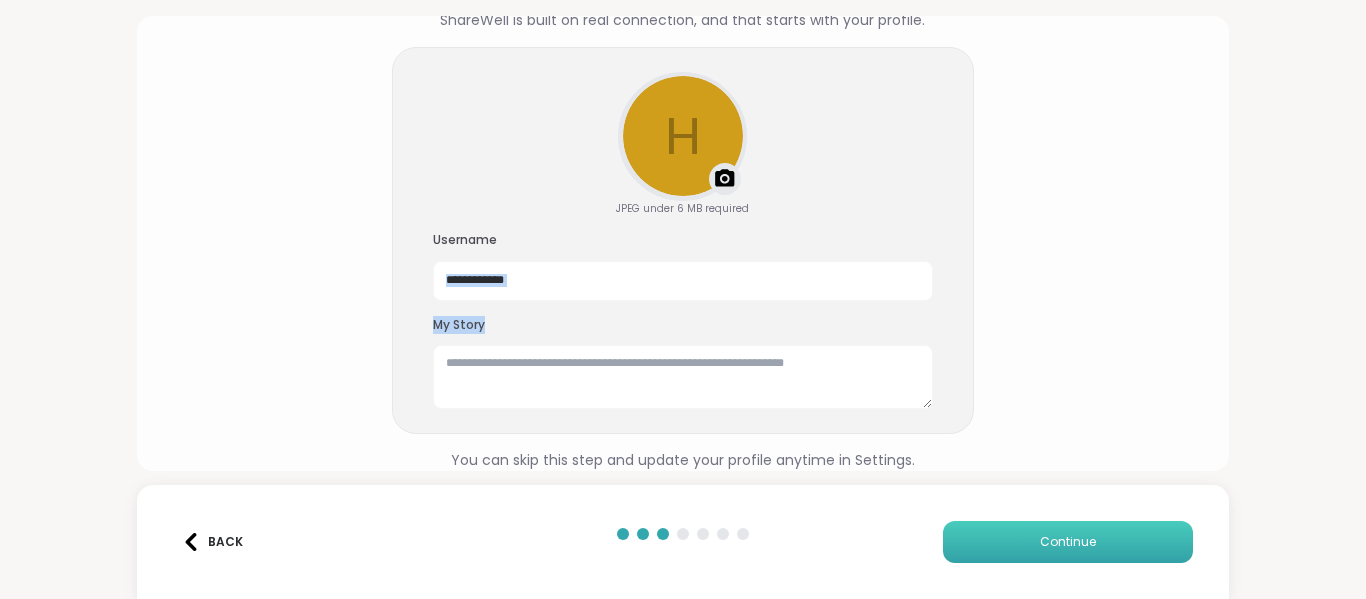 click on "Continue" at bounding box center (1068, 542) 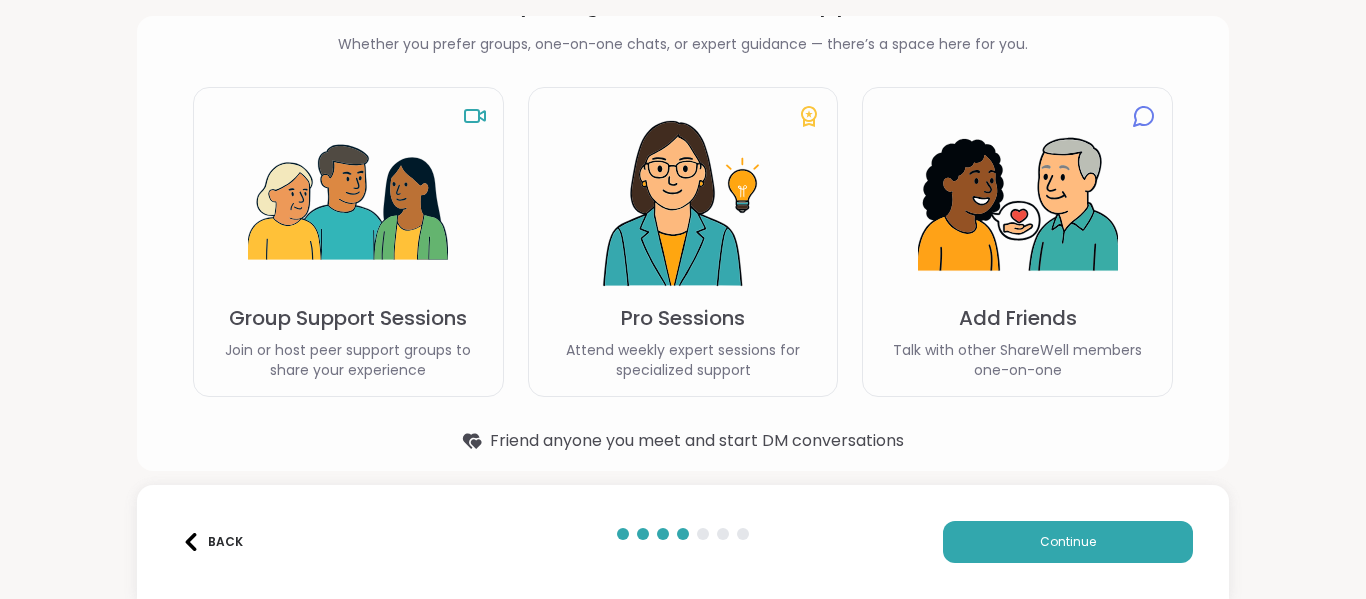 type 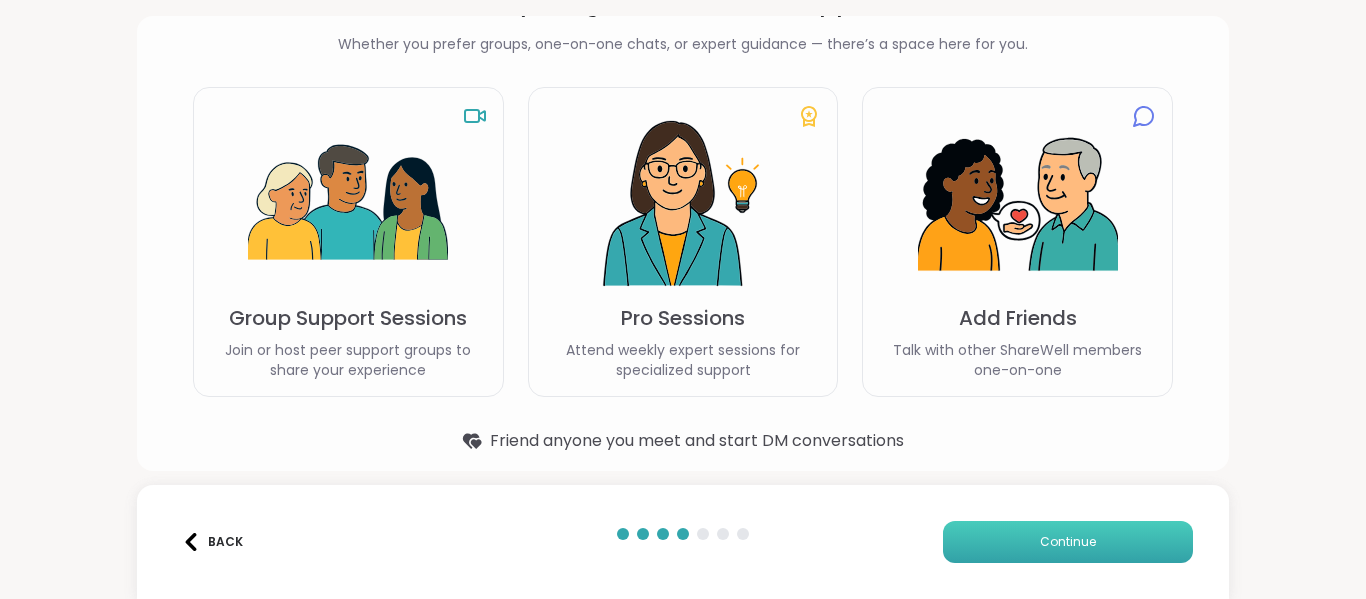 click on "Continue" at bounding box center [1068, 542] 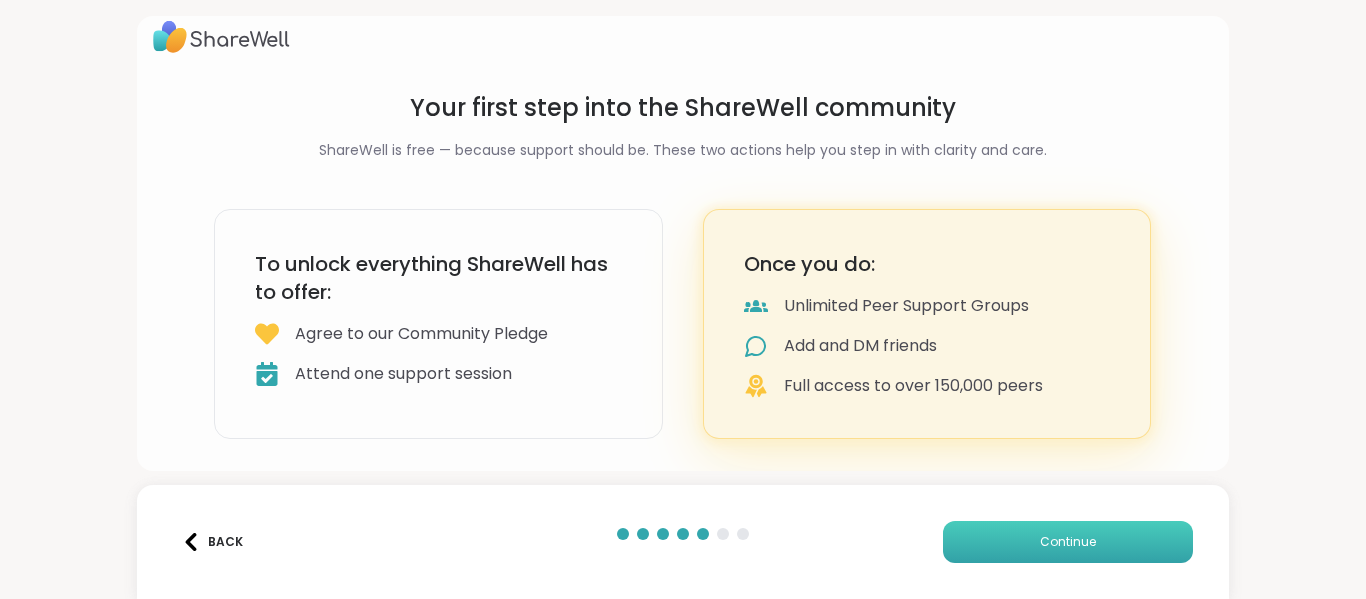 scroll, scrollTop: 18, scrollLeft: 0, axis: vertical 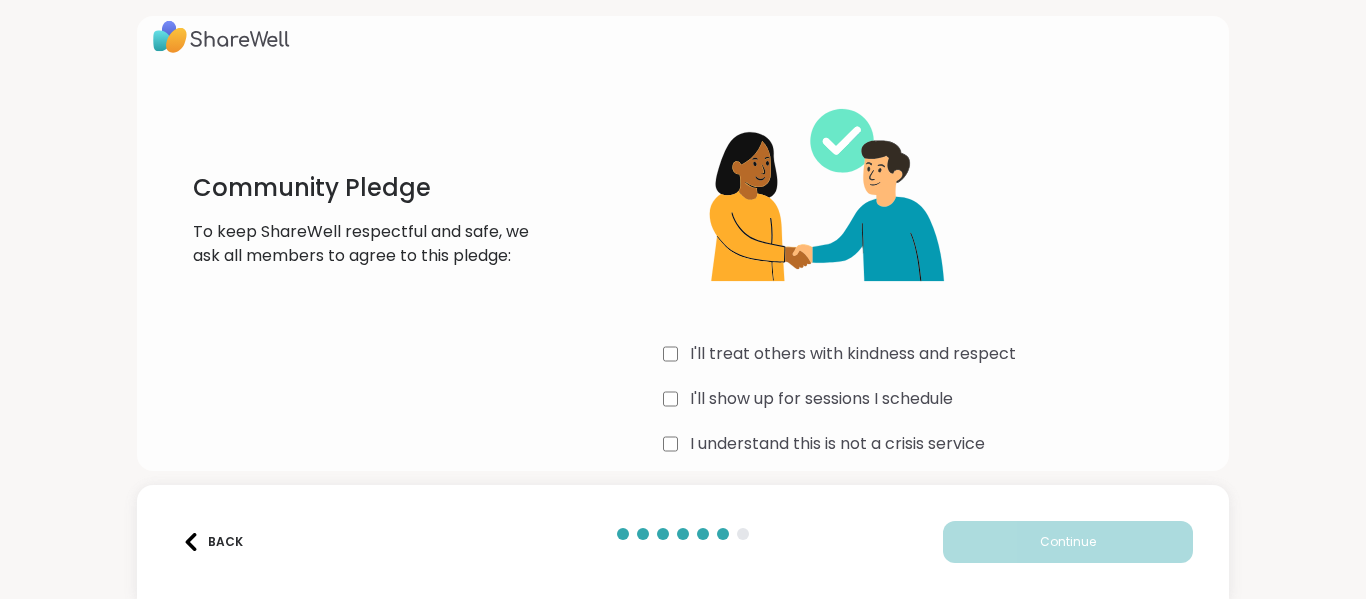 click on "I'll treat others with kindness and respect" at bounding box center (853, 354) 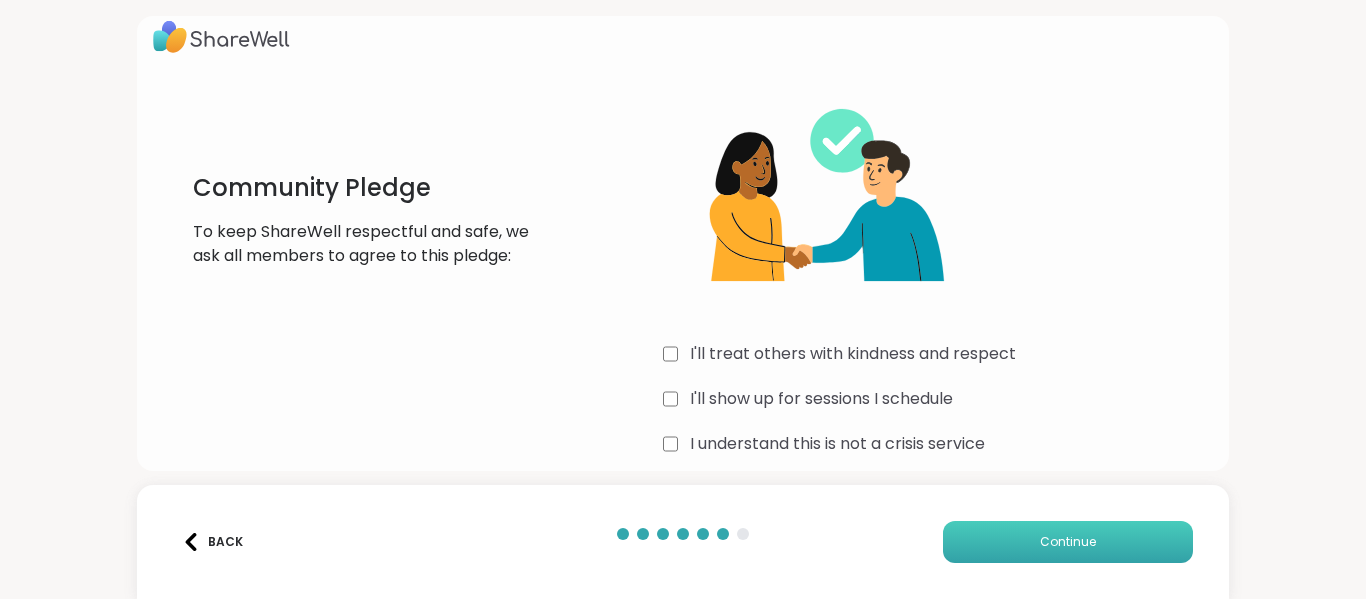 click on "Continue" at bounding box center [1068, 542] 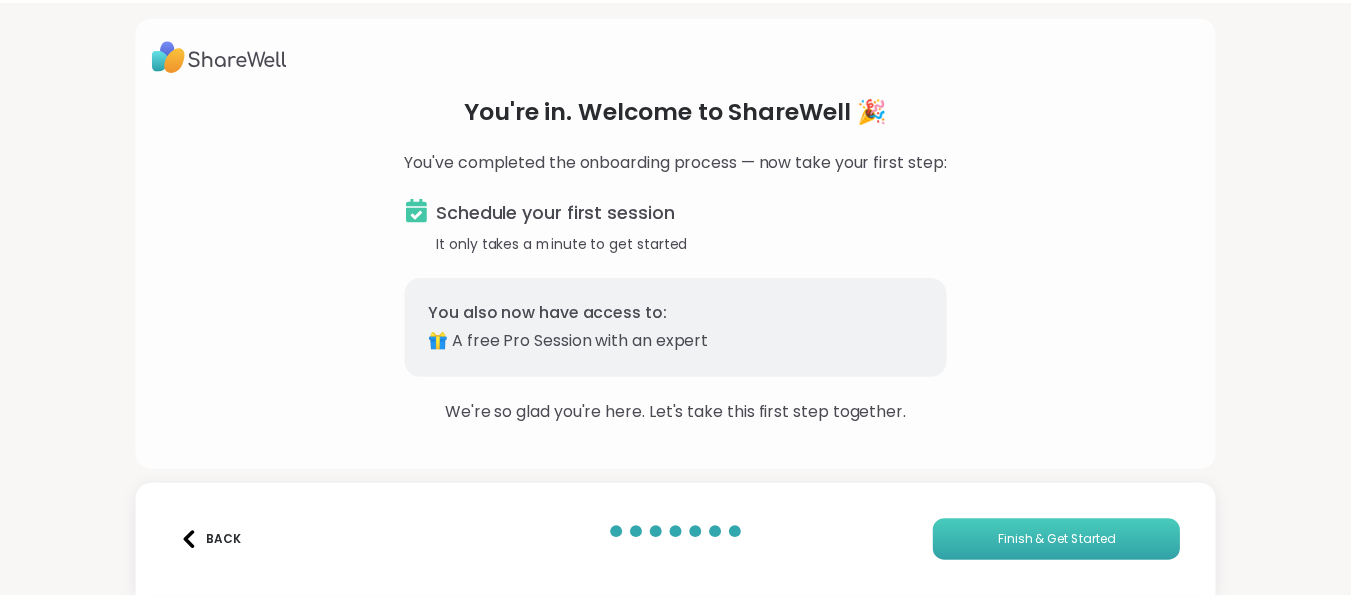 scroll, scrollTop: 0, scrollLeft: 0, axis: both 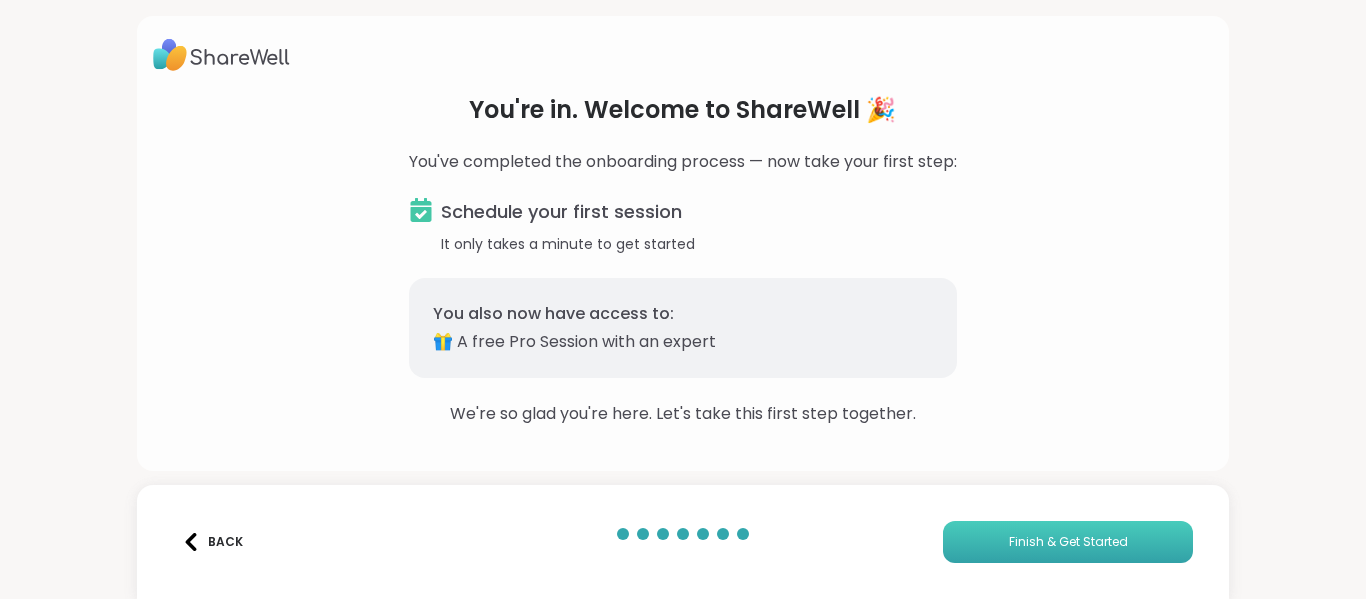 click on "Finish & Get Started" at bounding box center [1068, 542] 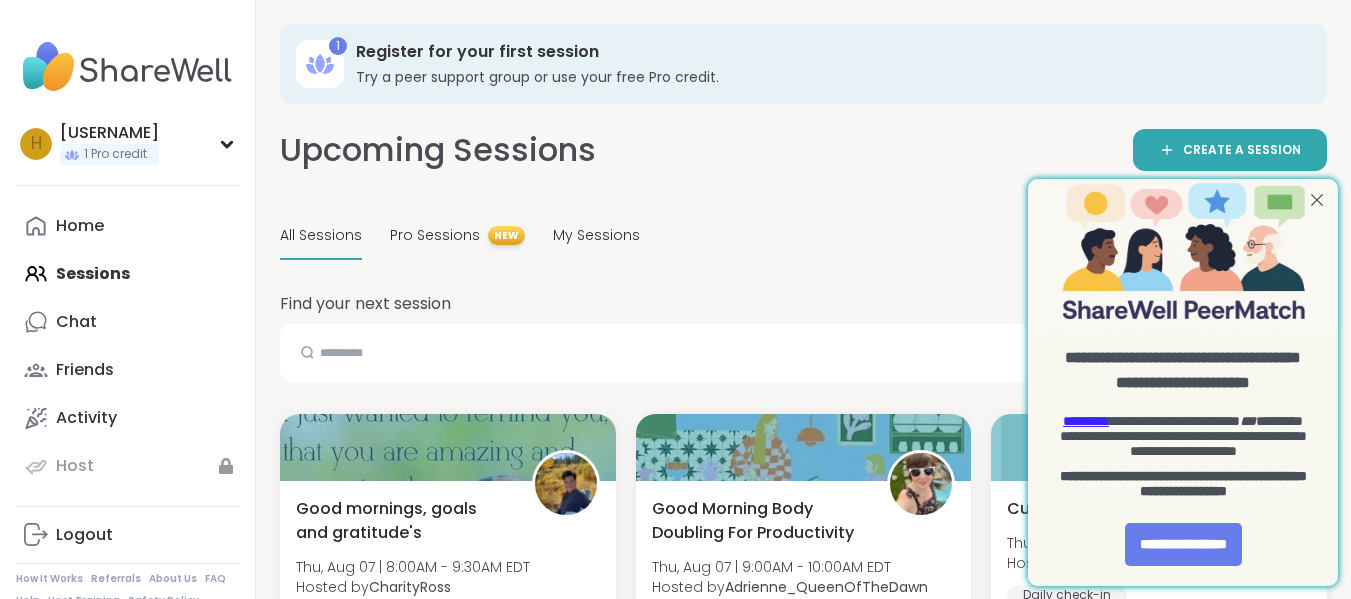 scroll, scrollTop: 0, scrollLeft: 0, axis: both 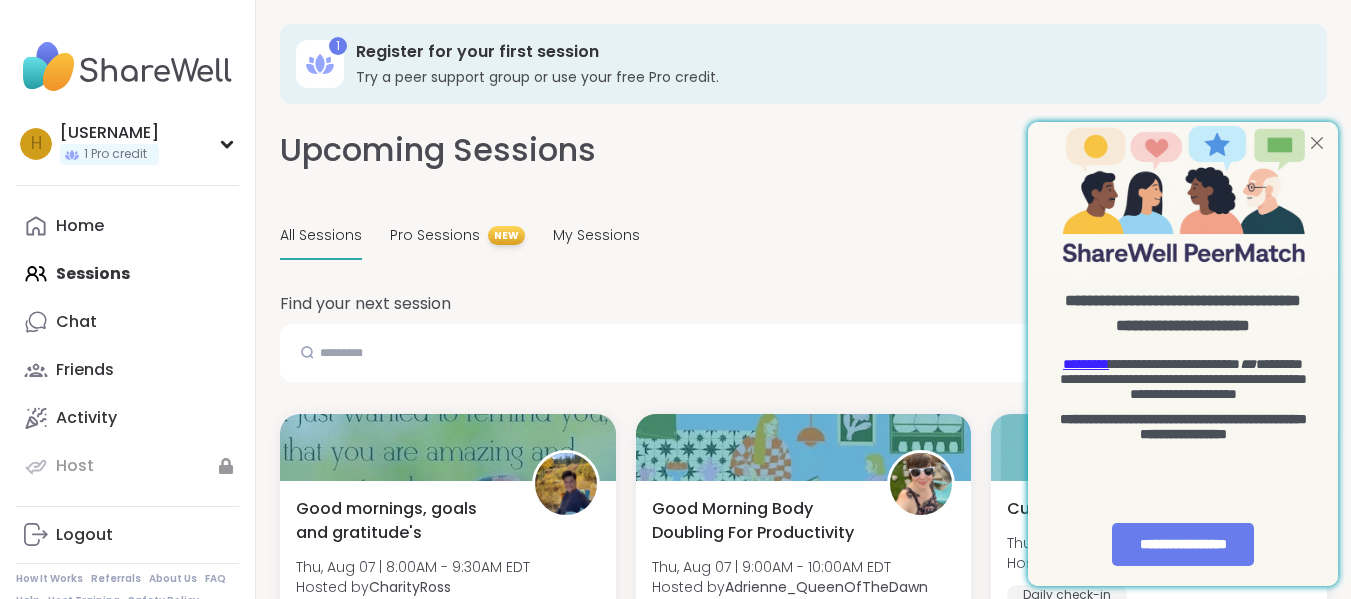click at bounding box center [1317, 143] 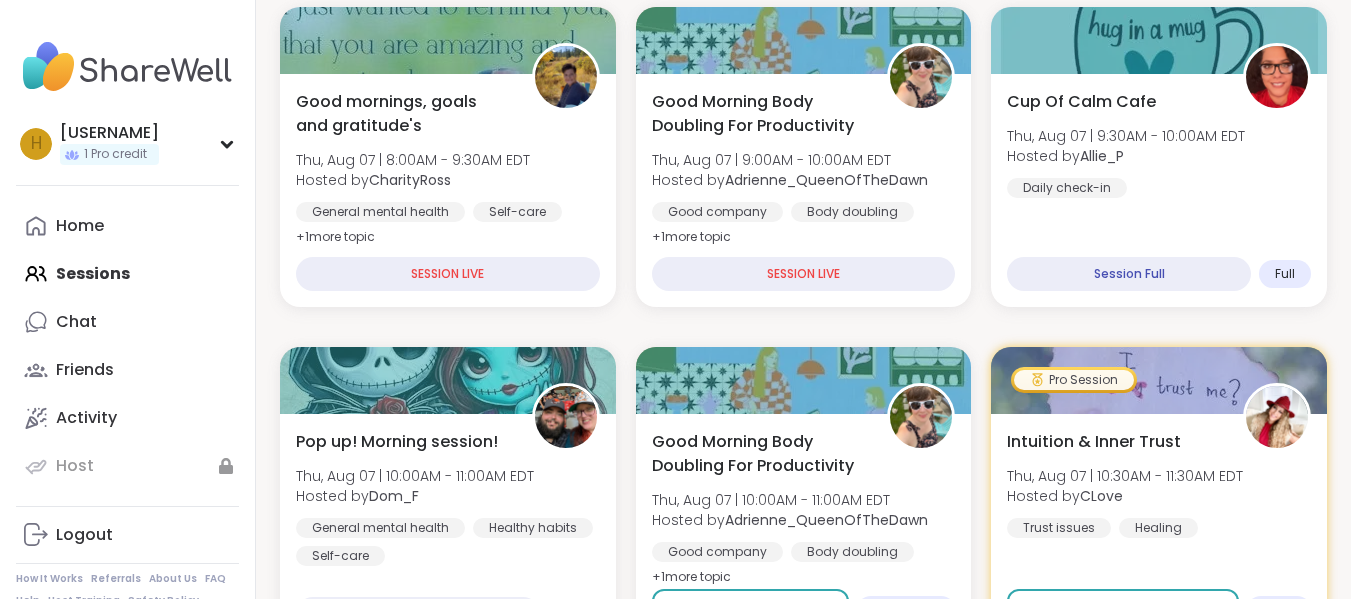 scroll, scrollTop: 426, scrollLeft: 0, axis: vertical 